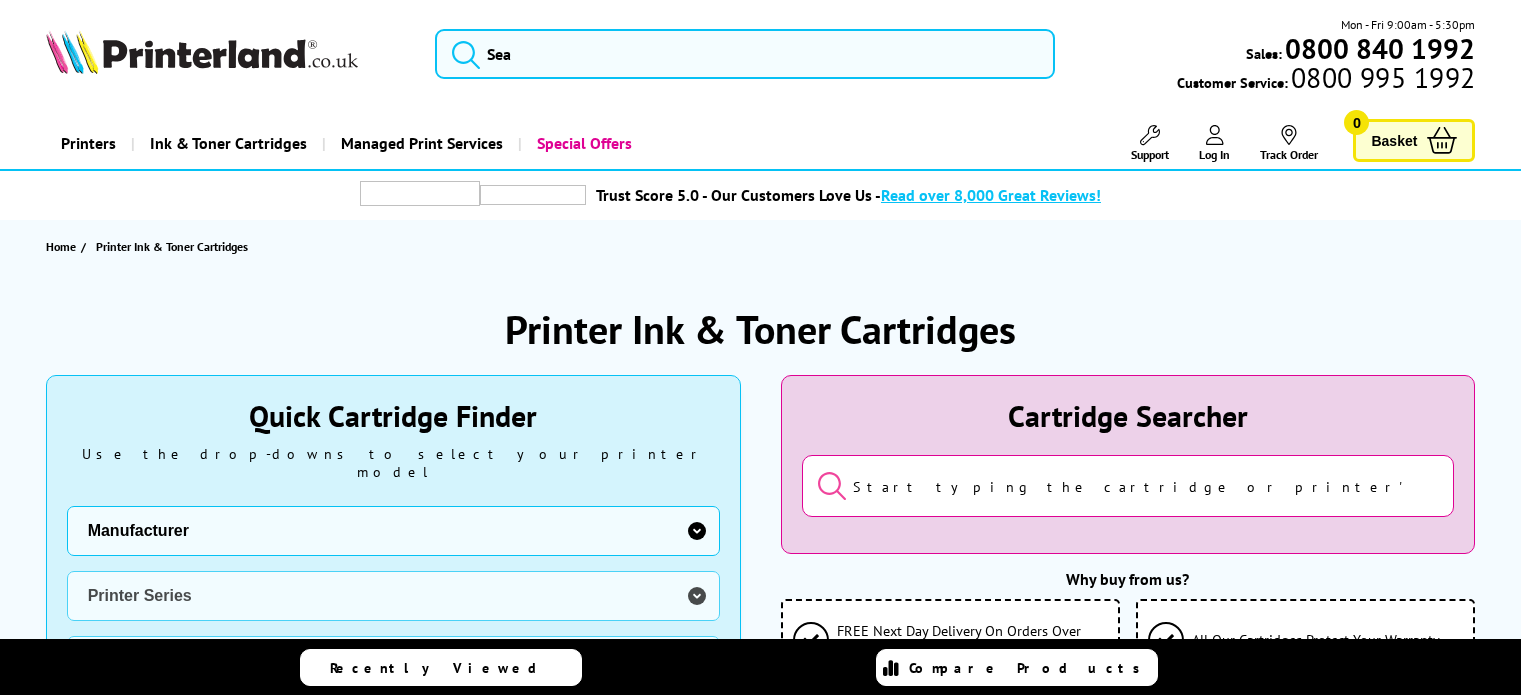 scroll, scrollTop: 0, scrollLeft: 0, axis: both 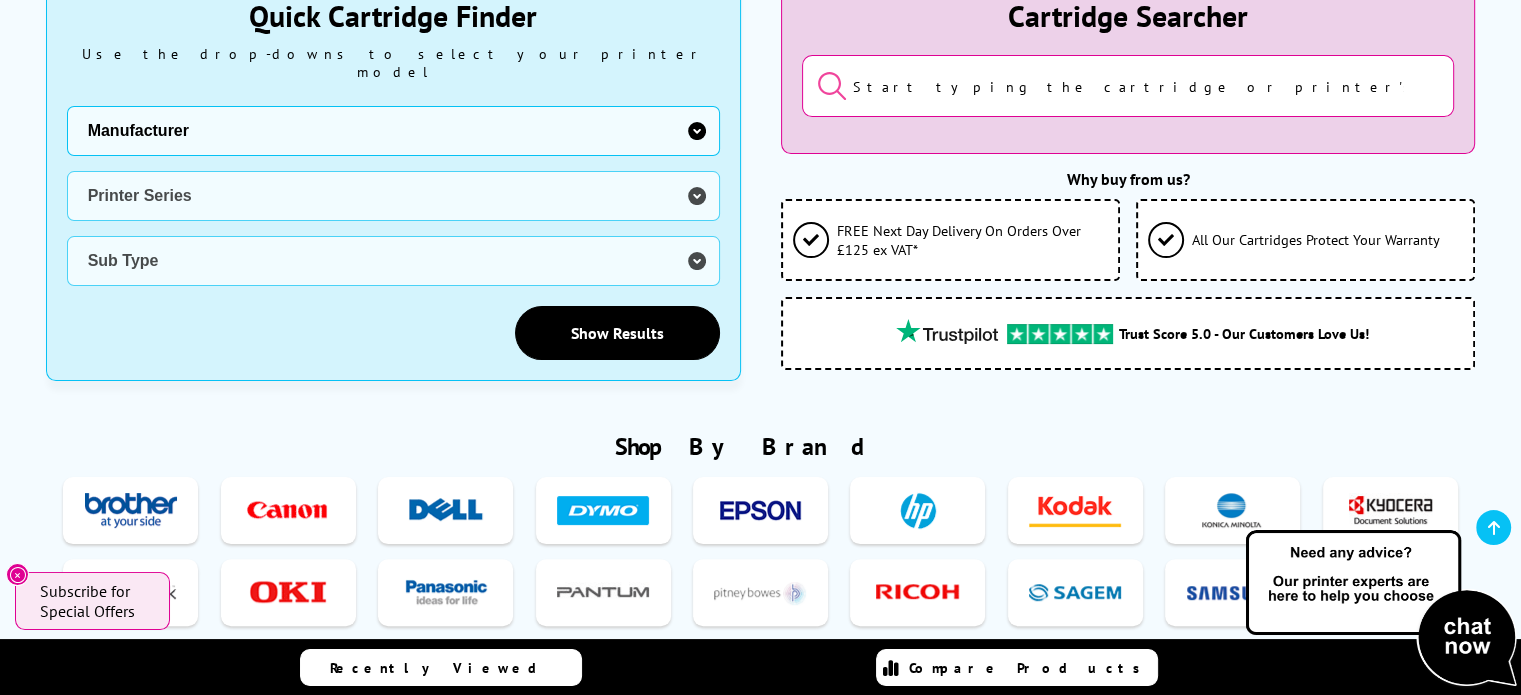 click at bounding box center (288, 592) 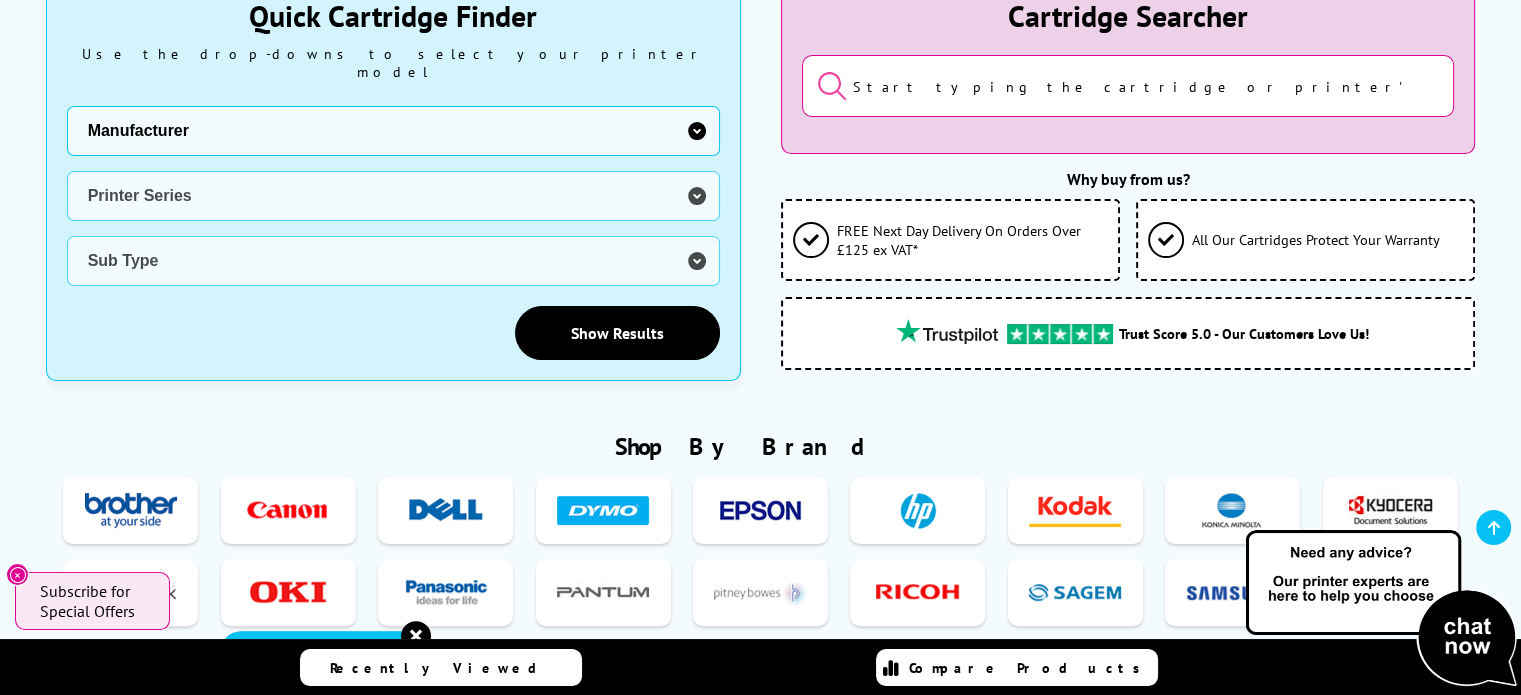 click at bounding box center [288, 592] 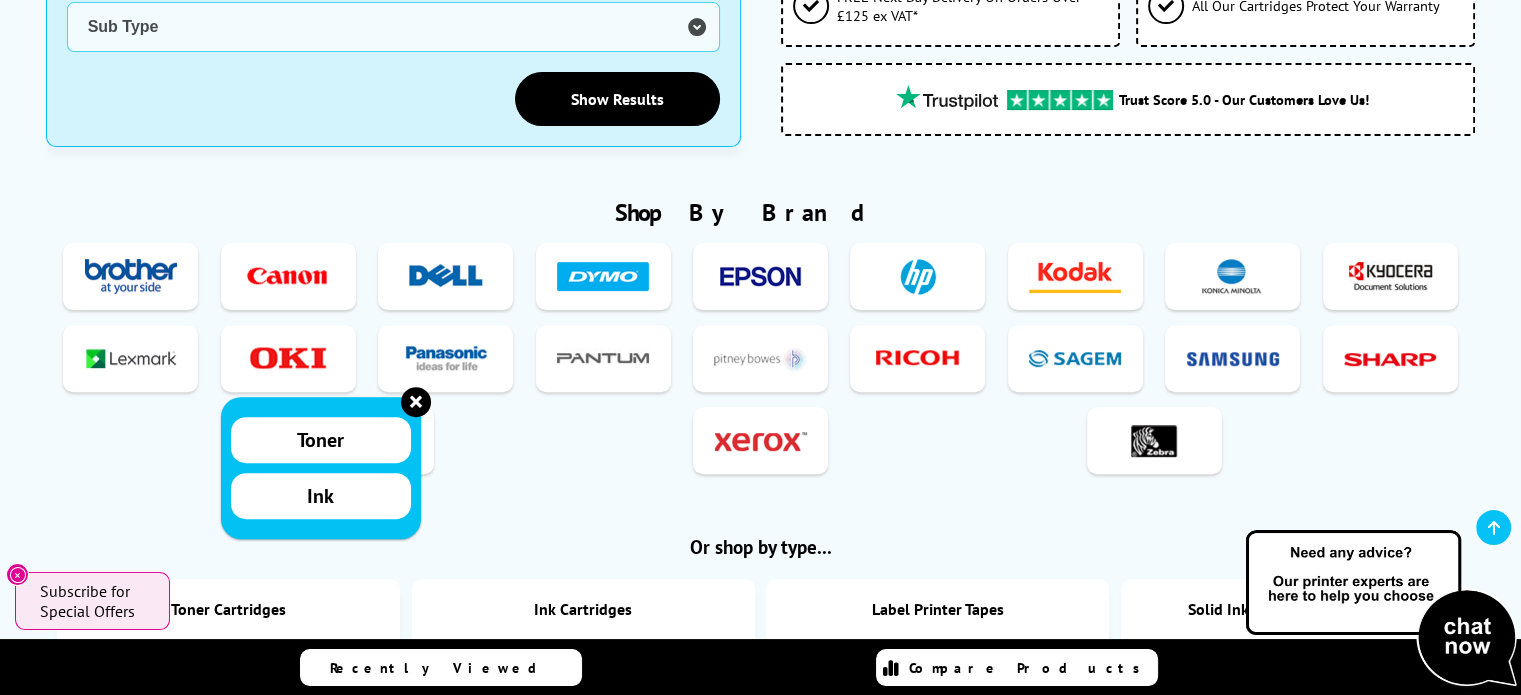 scroll, scrollTop: 700, scrollLeft: 0, axis: vertical 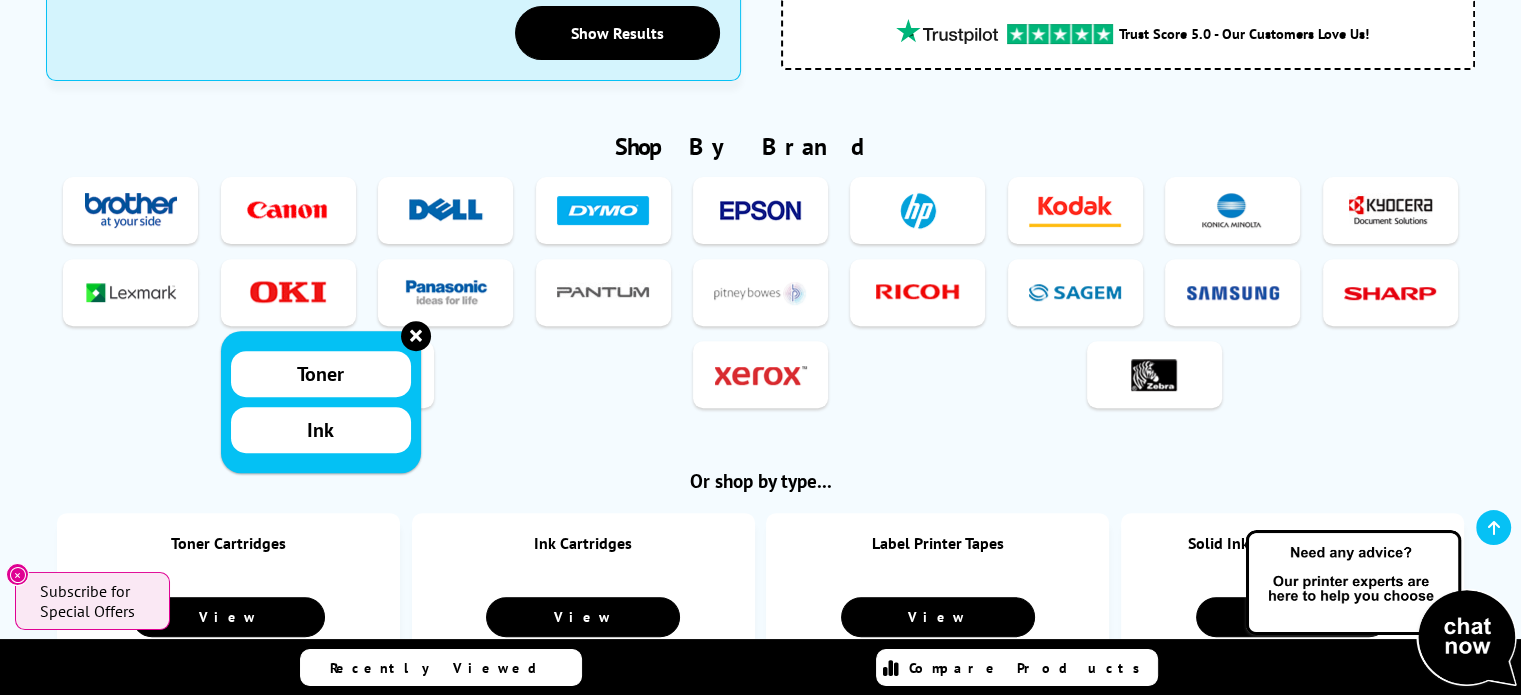 click on "Toner" at bounding box center (320, 374) 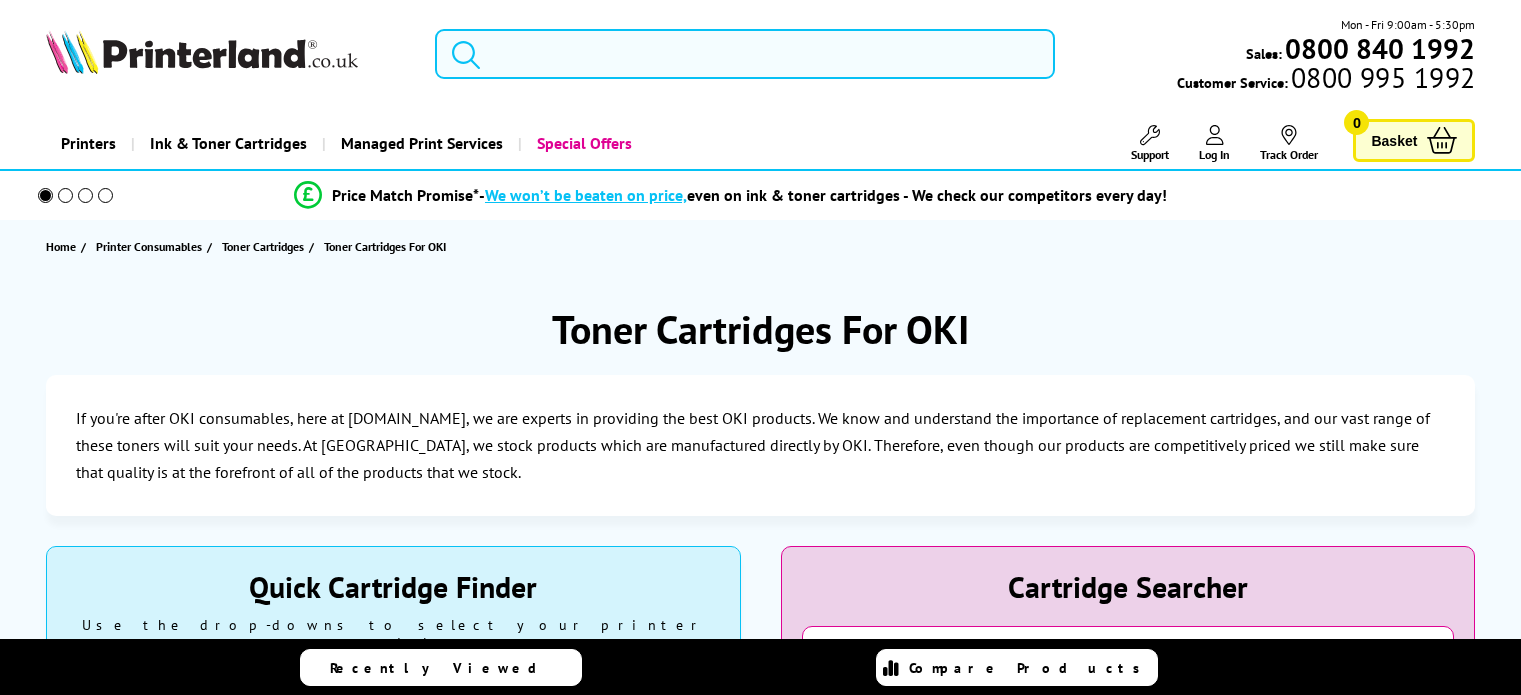 scroll, scrollTop: 0, scrollLeft: 0, axis: both 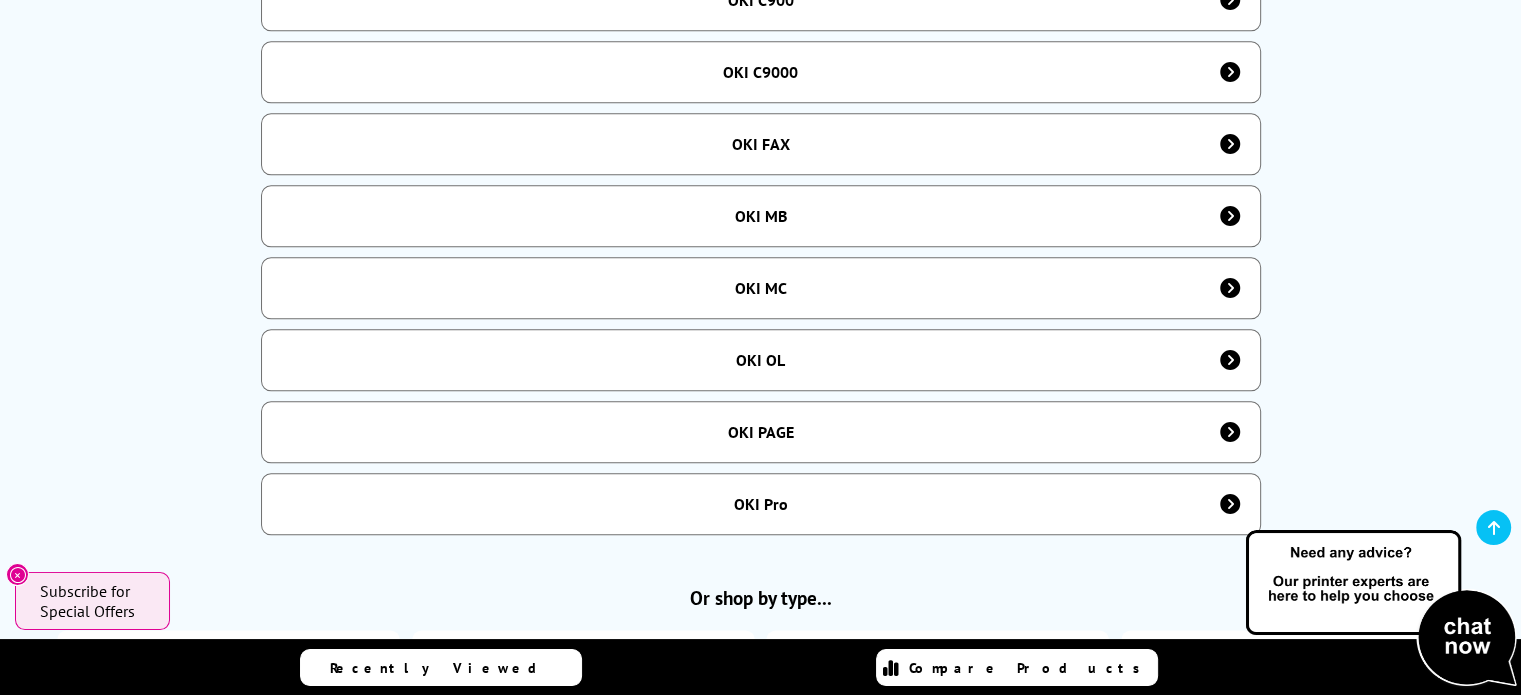 click on "OKI MC" at bounding box center (761, 288) 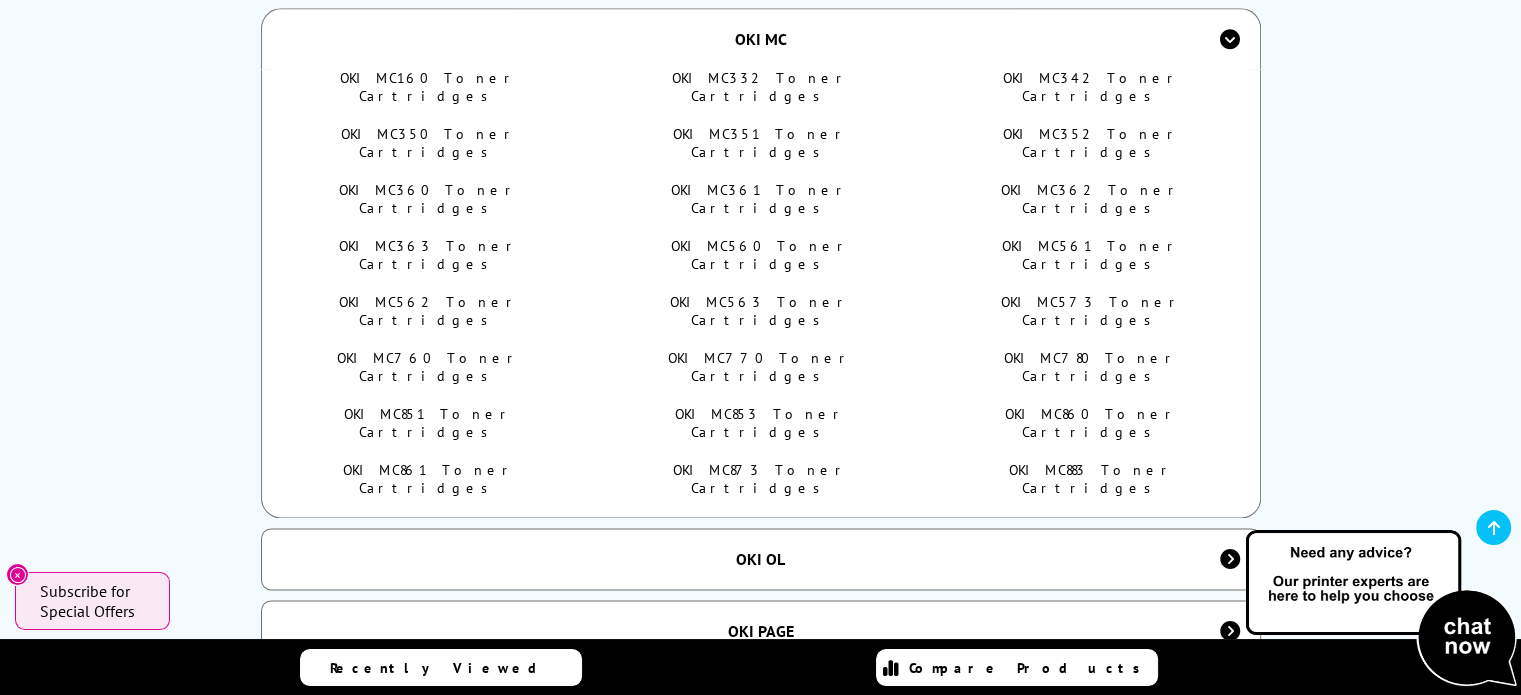 scroll, scrollTop: 2600, scrollLeft: 0, axis: vertical 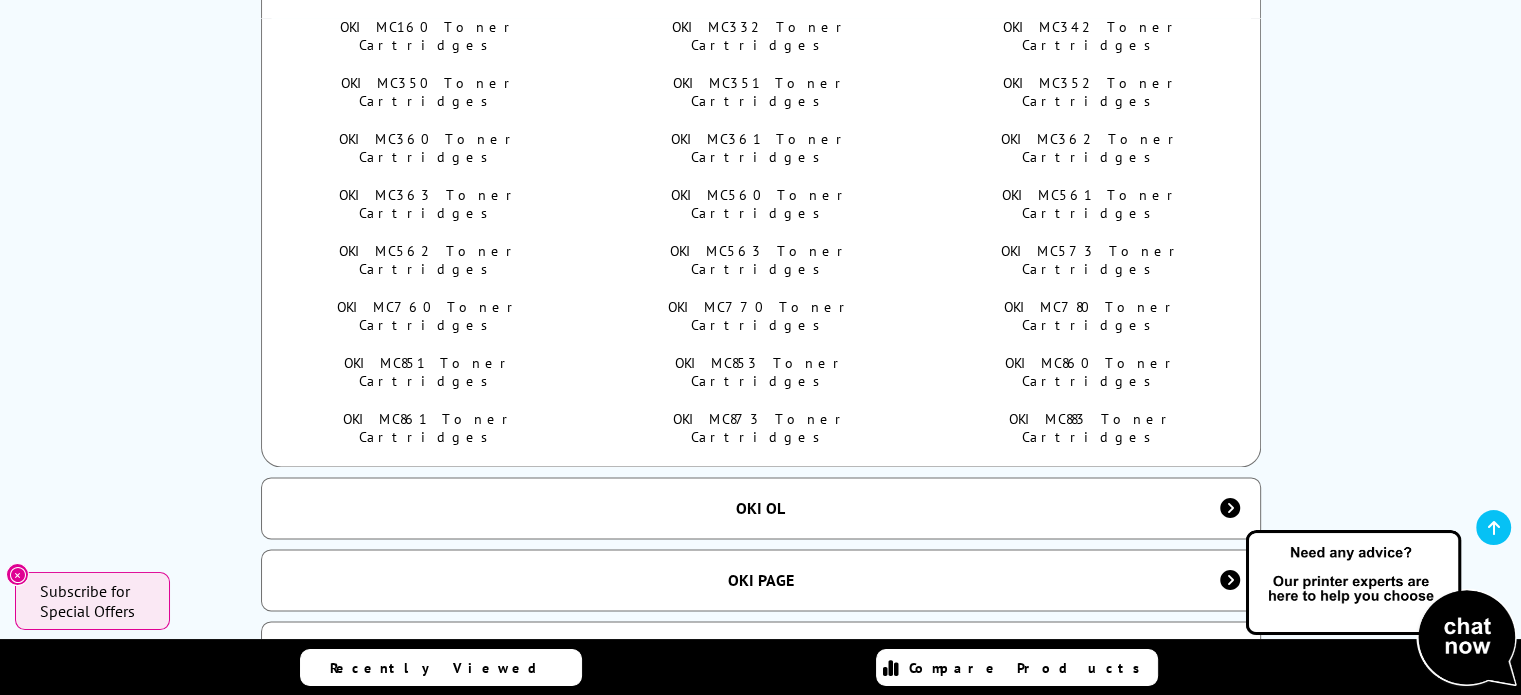 click on "OKI MC851  Toner Cartridges" at bounding box center (429, 372) 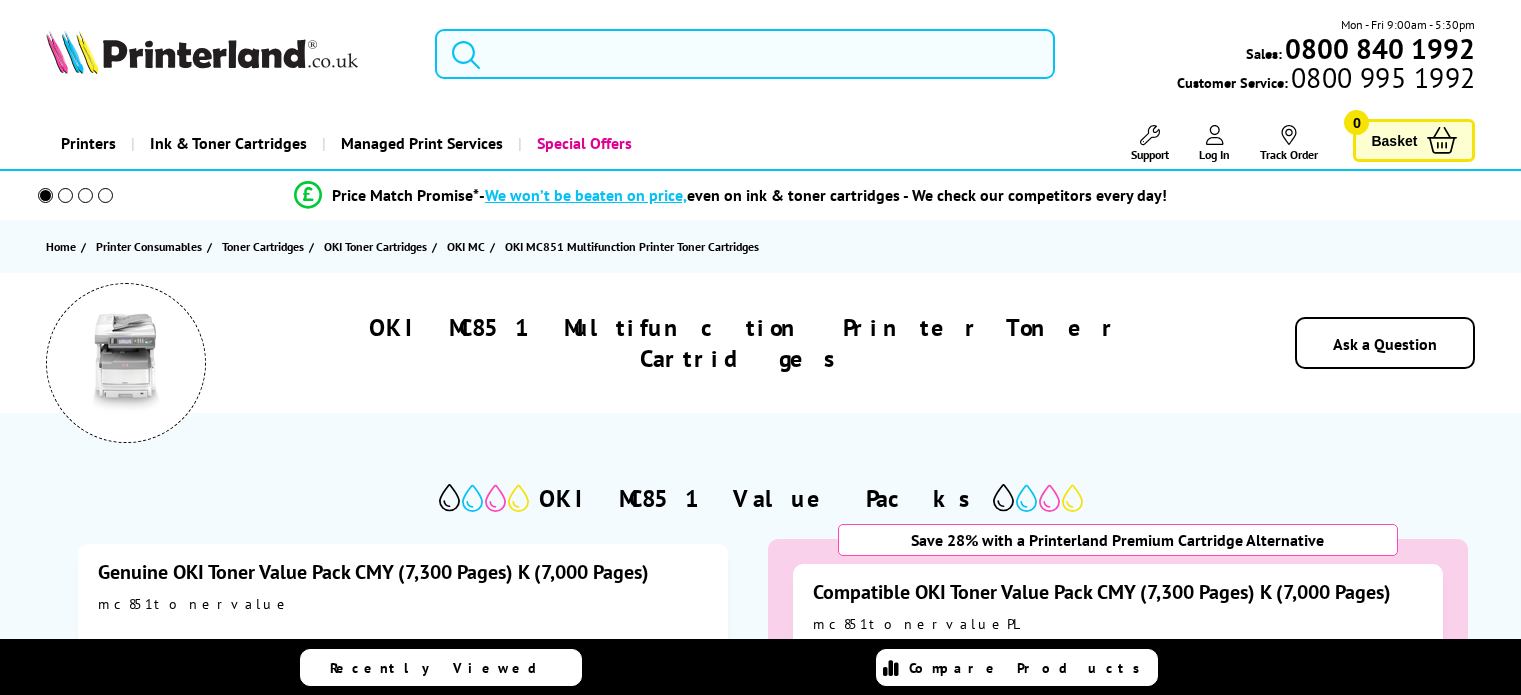 scroll, scrollTop: 0, scrollLeft: 0, axis: both 